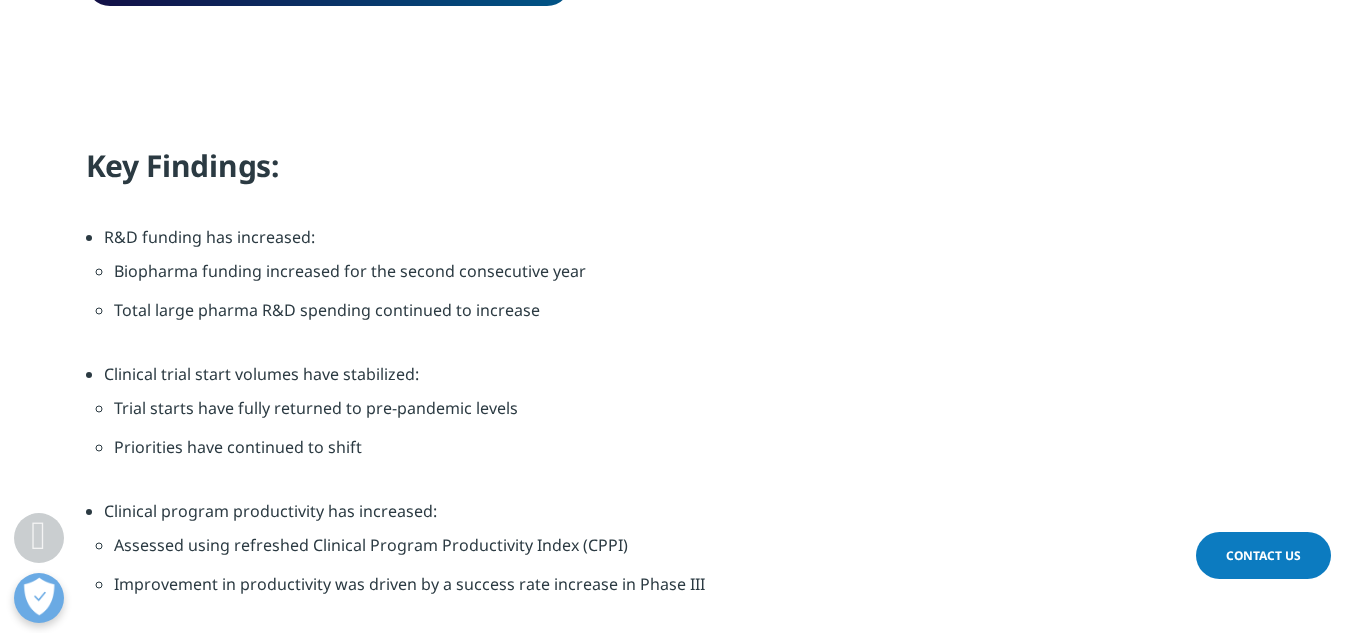 scroll, scrollTop: 1600, scrollLeft: 0, axis: vertical 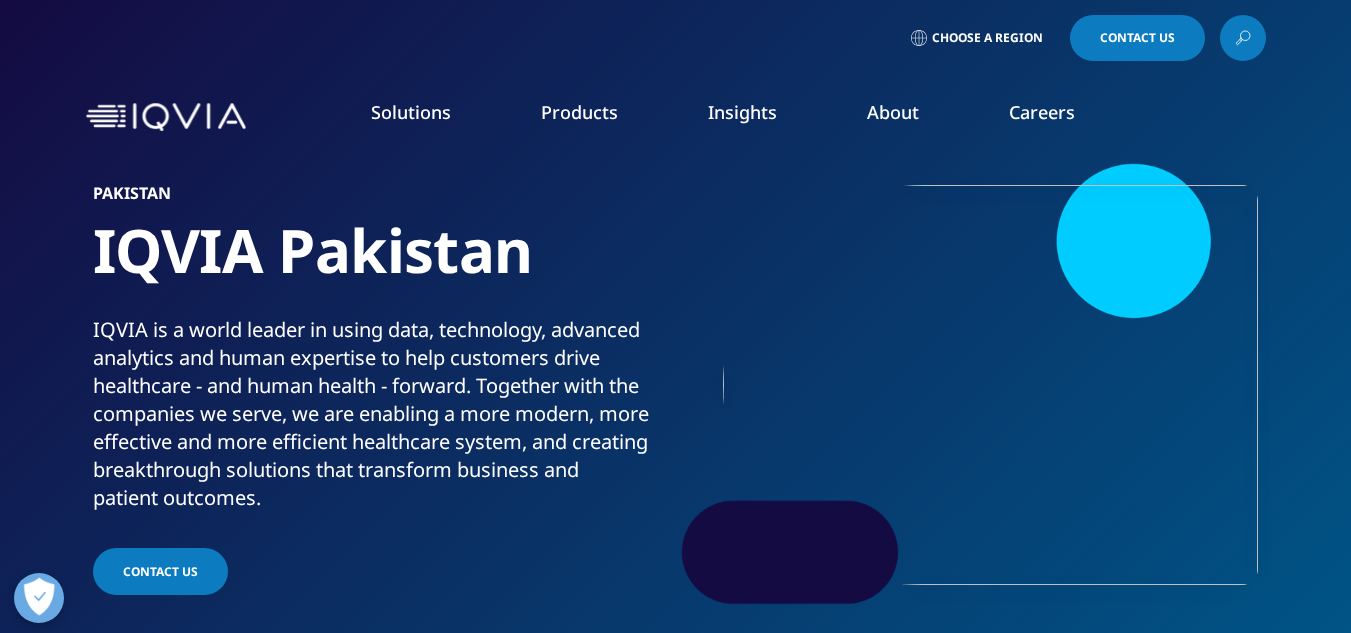 click at bounding box center (1243, 38) 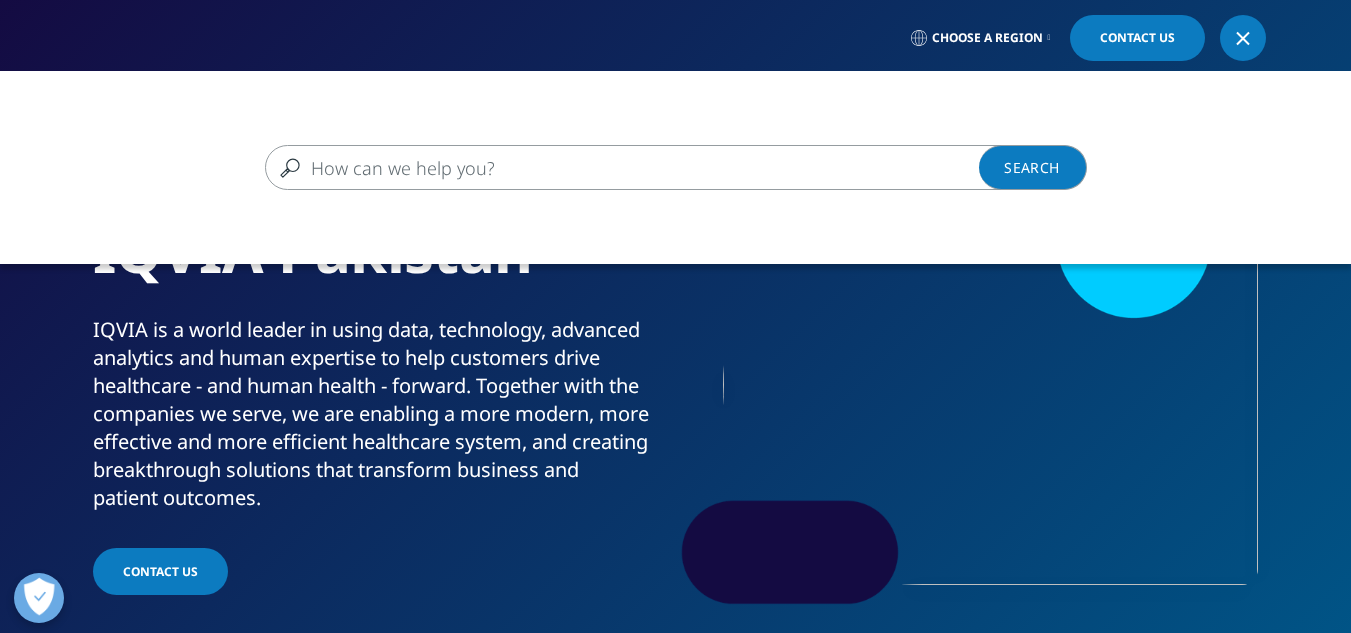 click at bounding box center (647, 167) 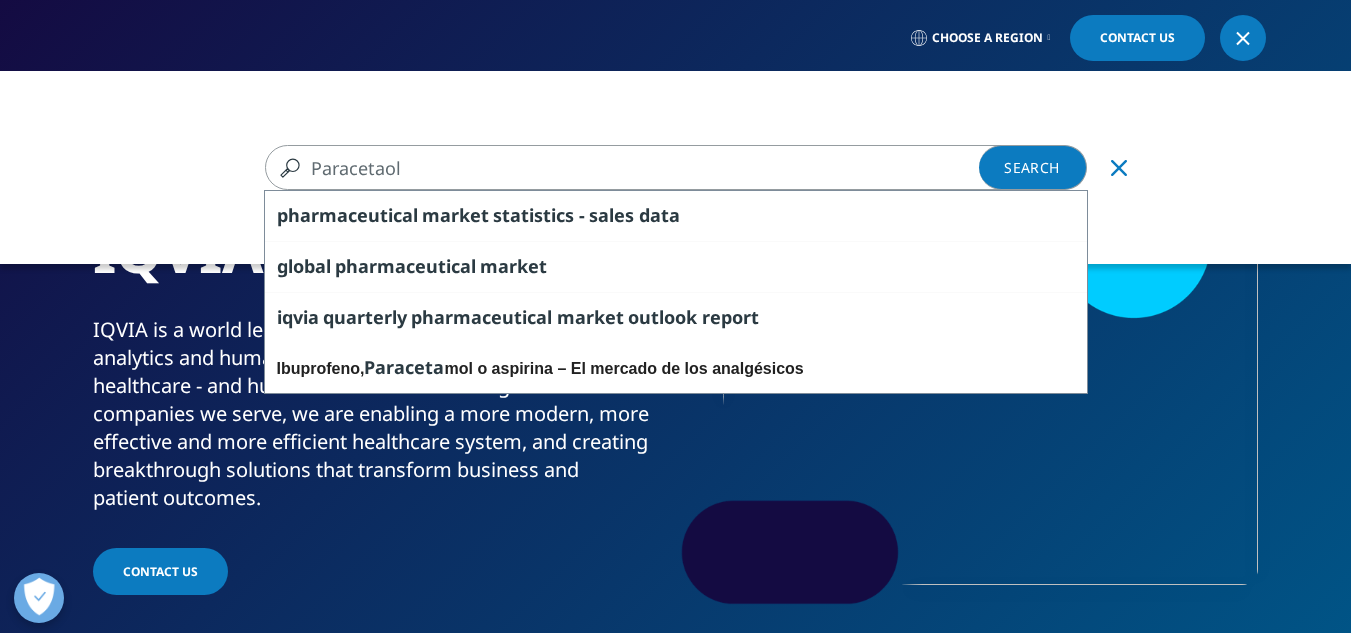 type on "Paracetaol" 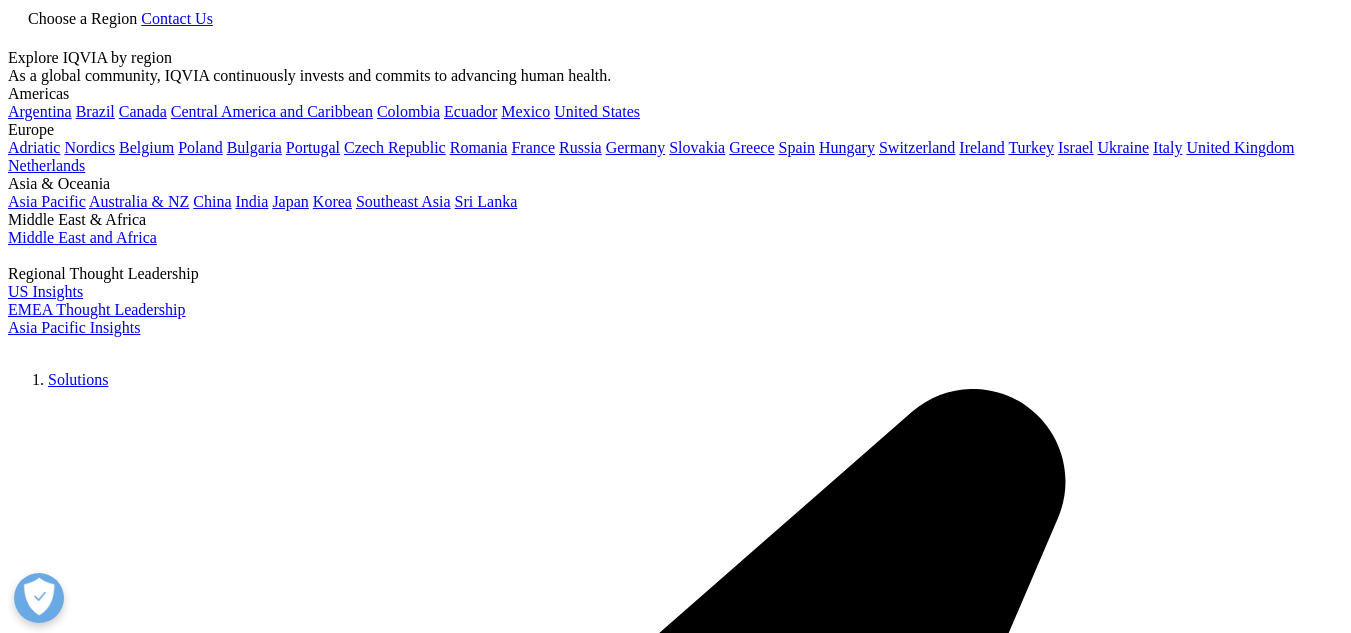 scroll, scrollTop: 0, scrollLeft: 0, axis: both 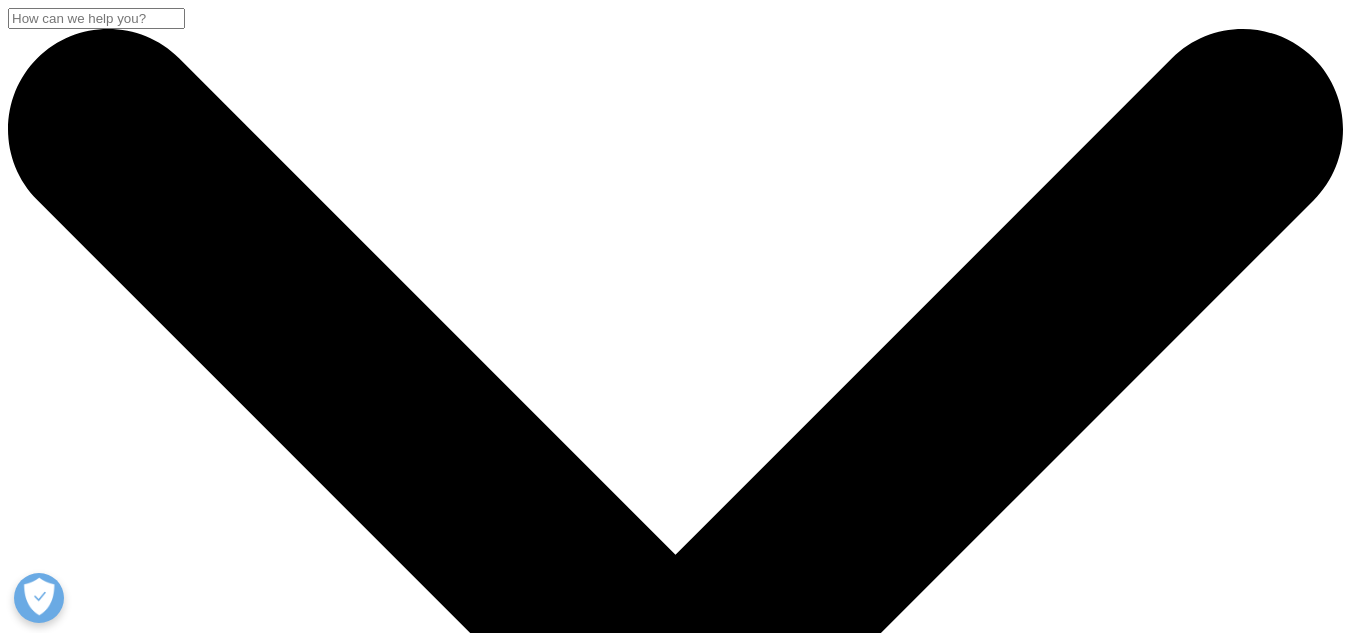 type on "Paracetamol" 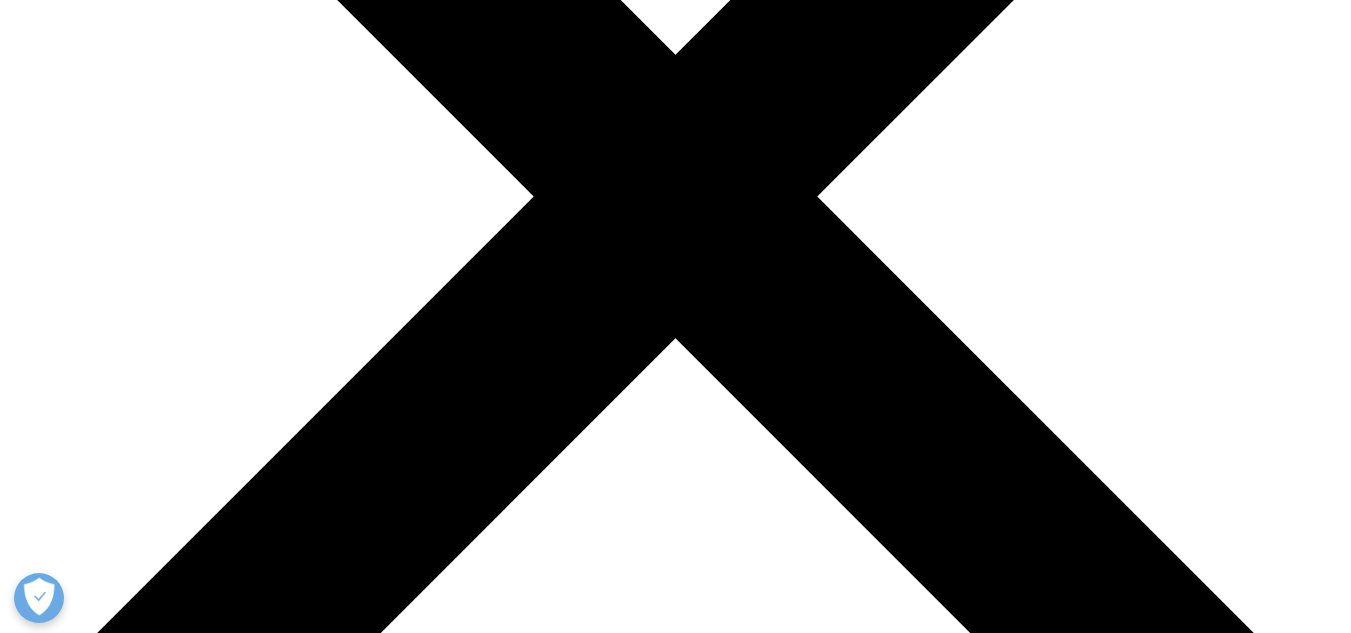 scroll, scrollTop: 300, scrollLeft: 0, axis: vertical 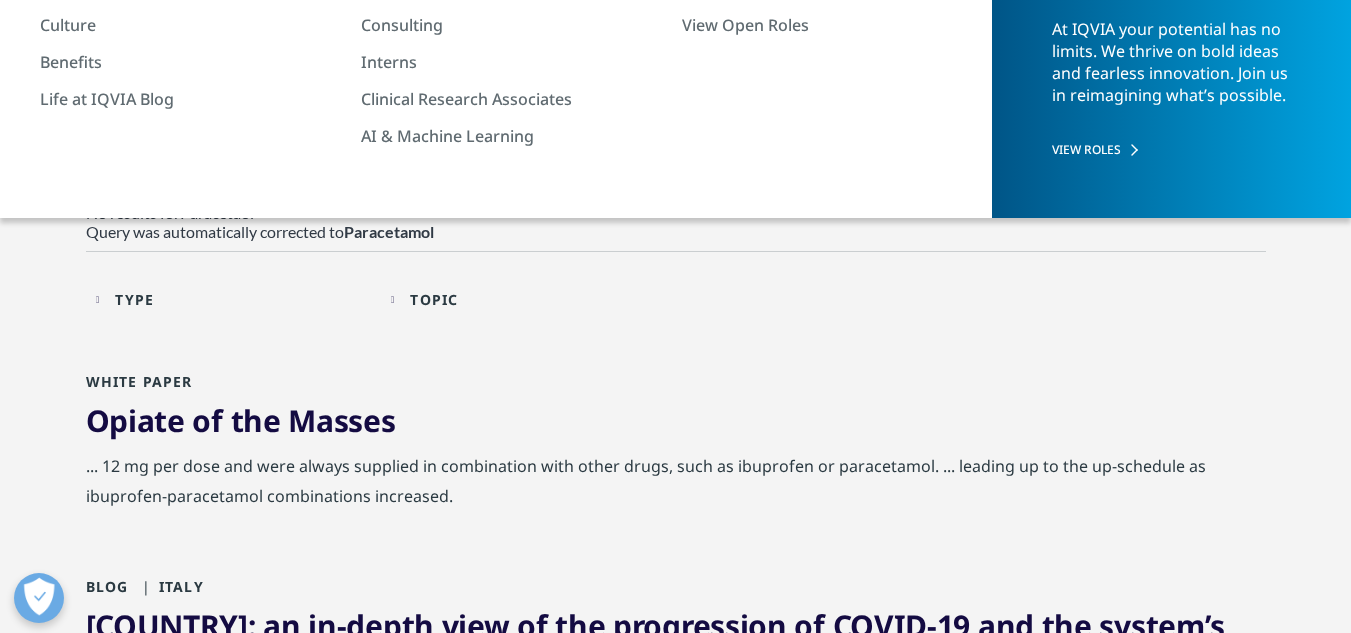 click on "Type Loading Clear Or/And Operator" at bounding box center [233, 299] 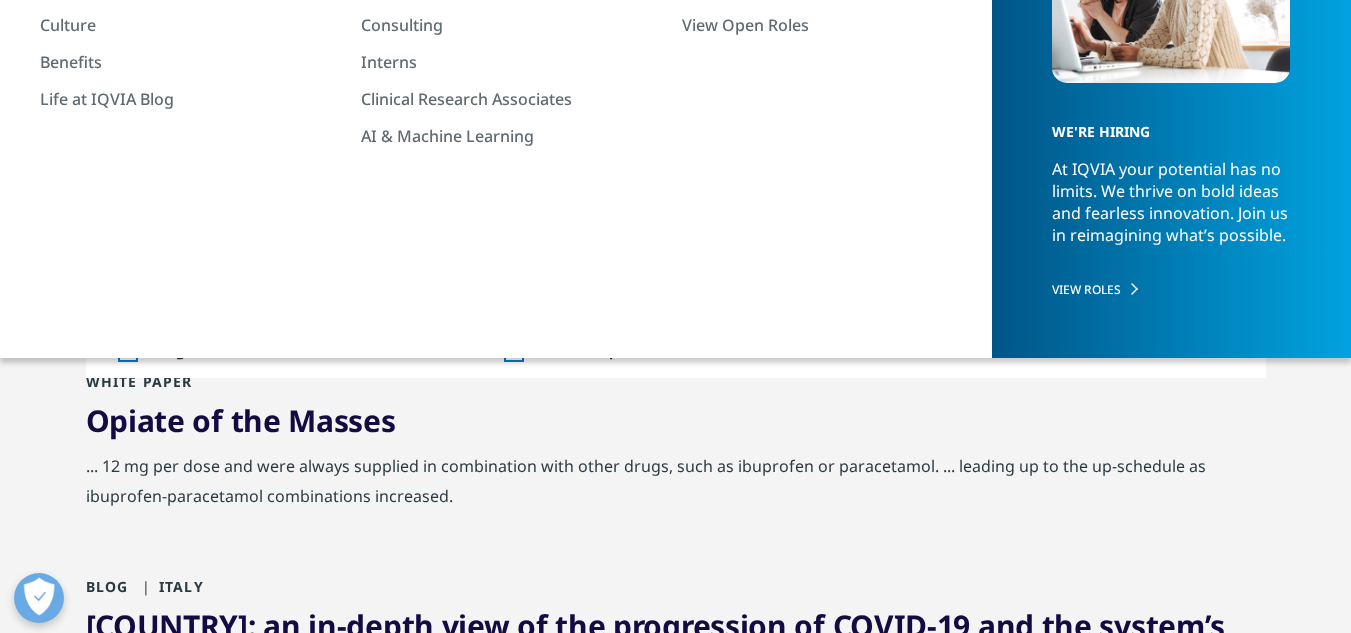 click on "Topic" at bounding box center [434, 299] 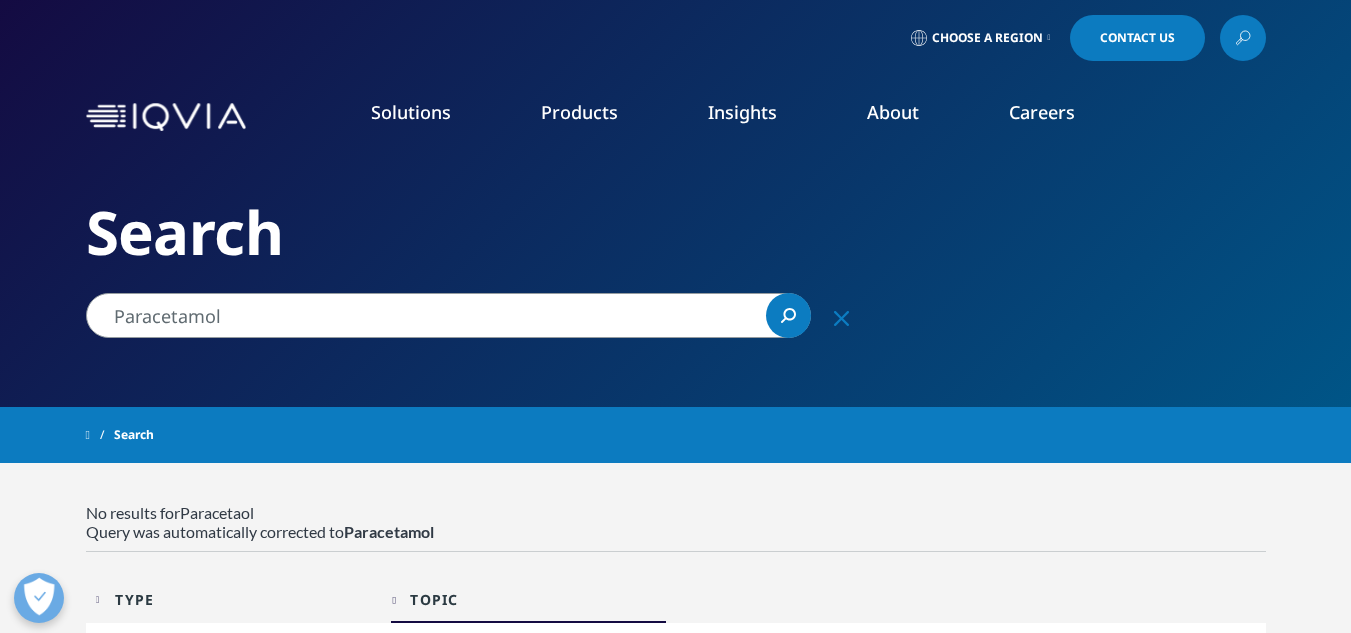 scroll, scrollTop: 100, scrollLeft: 0, axis: vertical 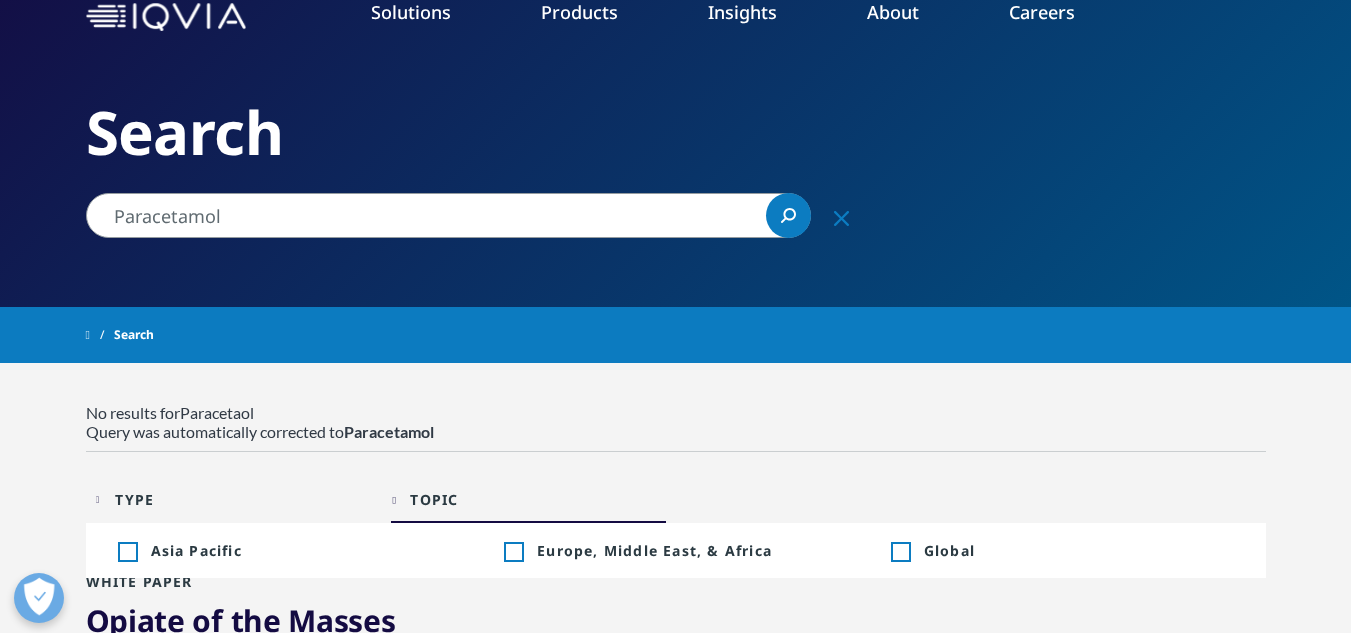 click on "Market Access Insights" at bounding box center (1186, 439) 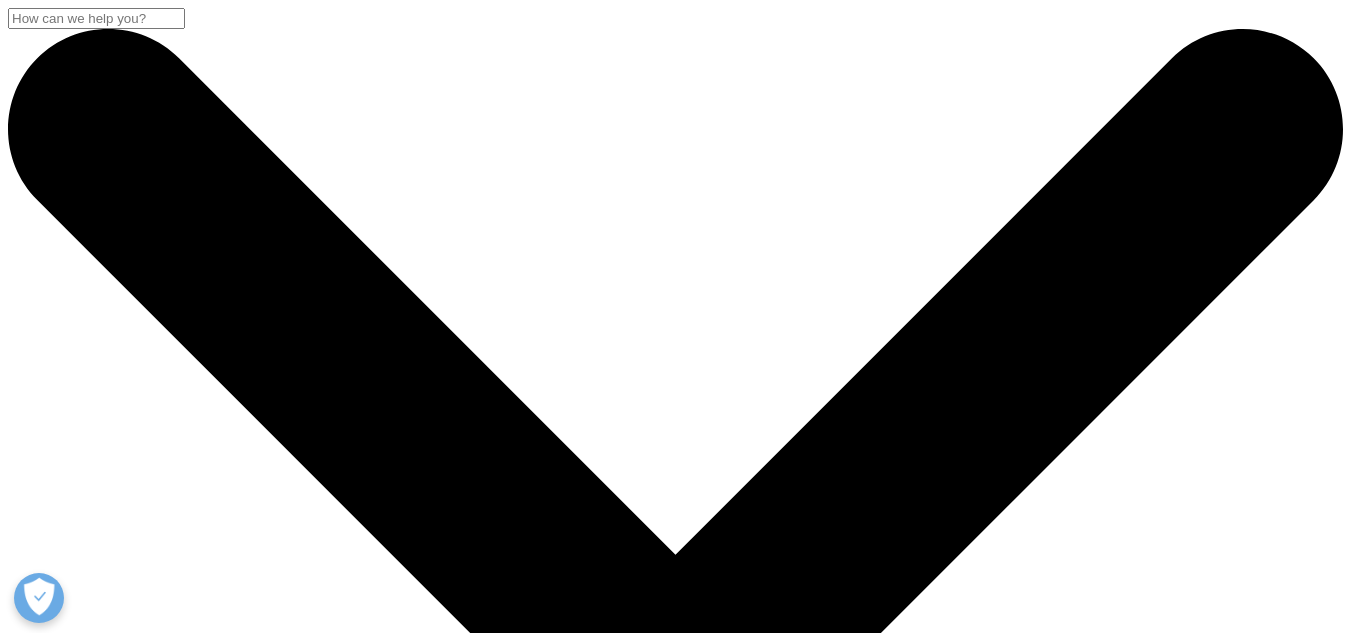 scroll, scrollTop: 0, scrollLeft: 0, axis: both 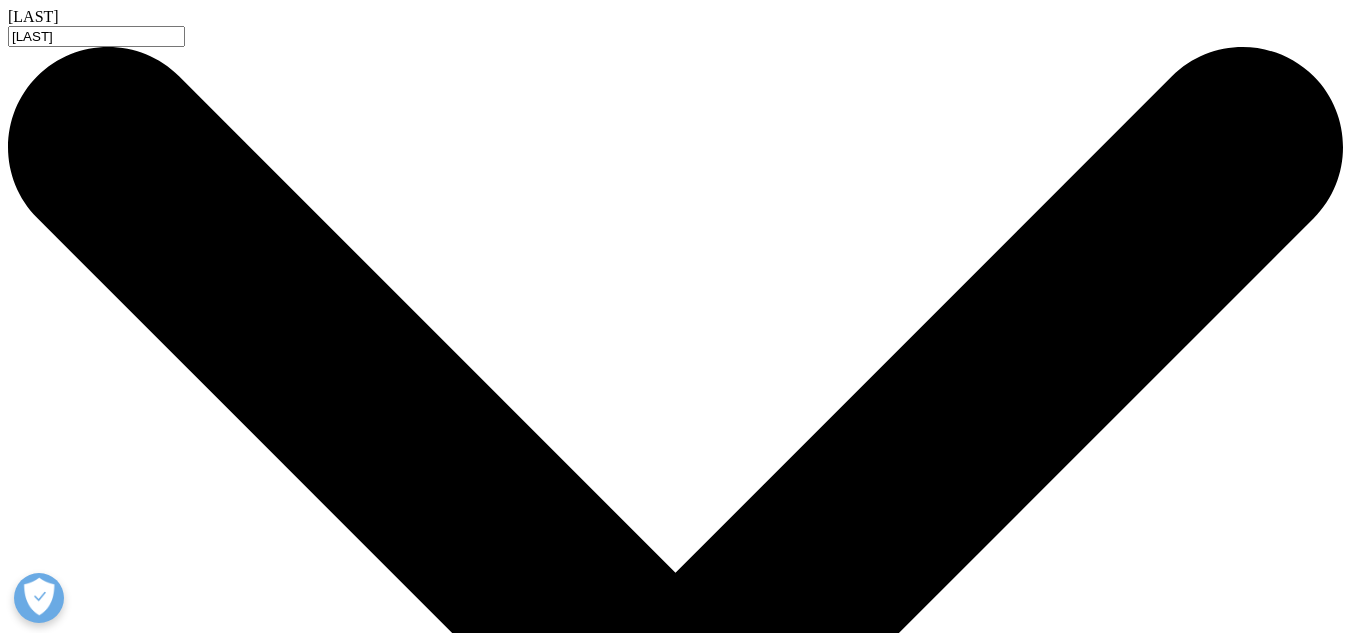 type on "[LAST]" 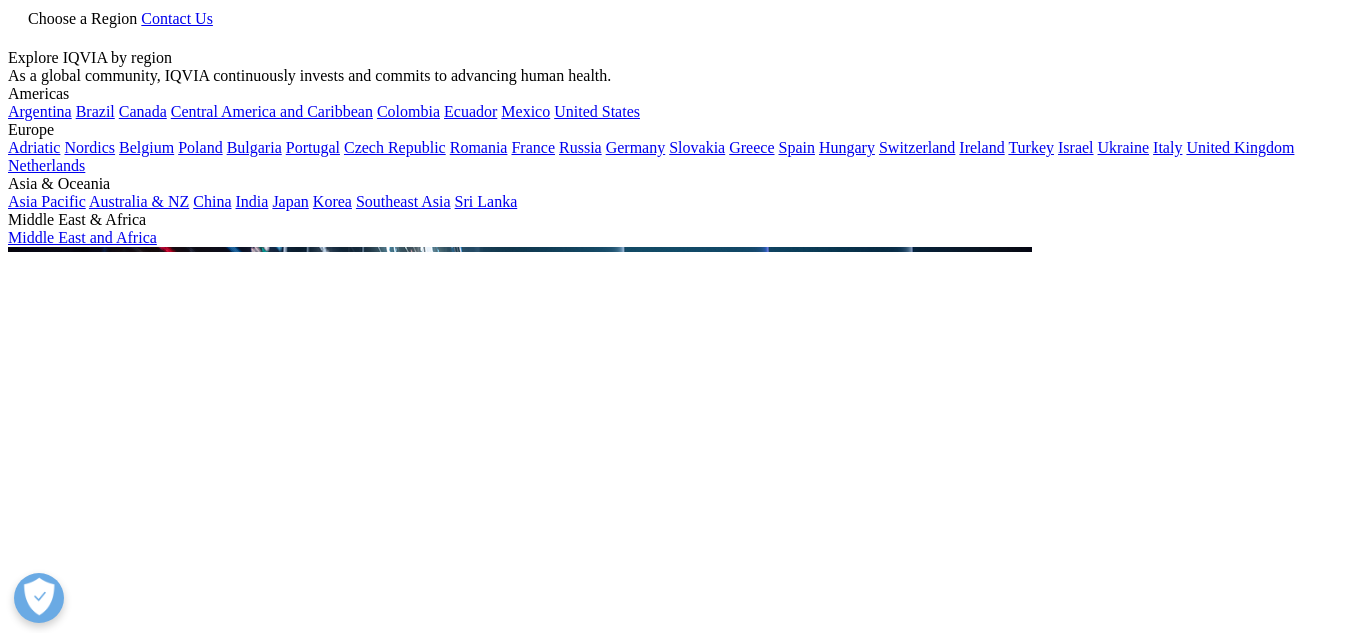 scroll, scrollTop: 0, scrollLeft: 0, axis: both 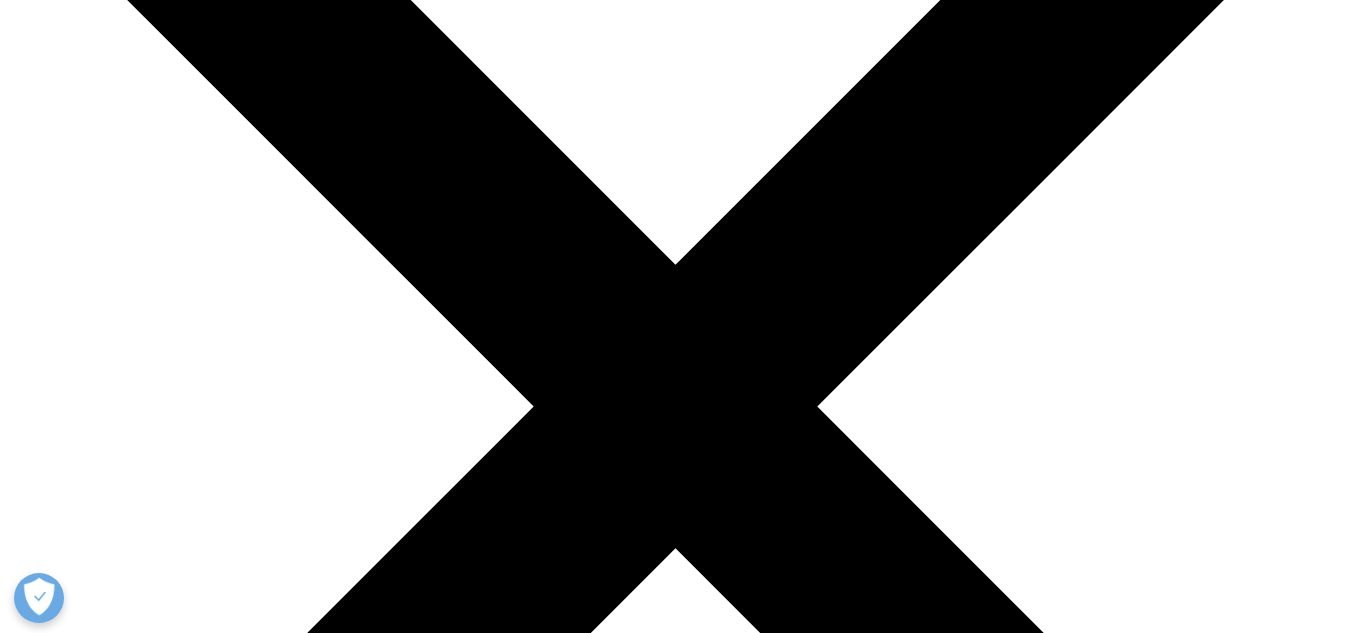 type on "finerenone" 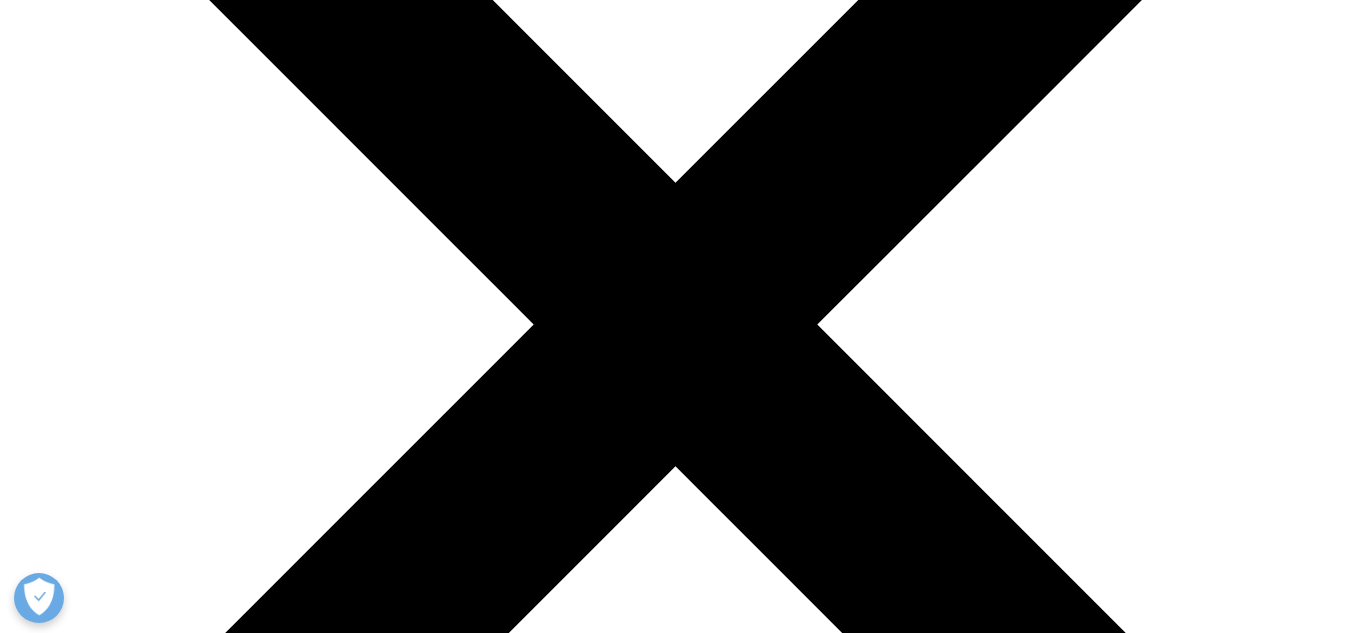 scroll, scrollTop: 400, scrollLeft: 0, axis: vertical 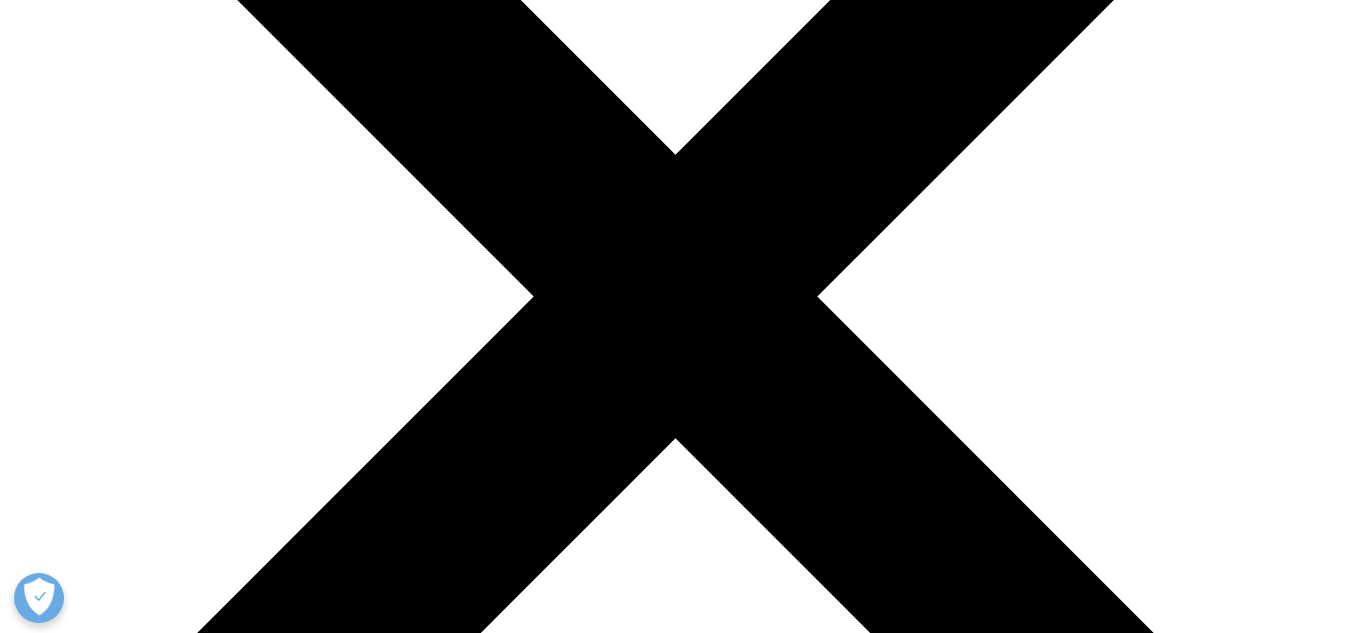 click on "The Impact of Payer Access Controls in Chronic Kidney Disease for Patients with Type II Diabetes" at bounding box center [325, 47806] 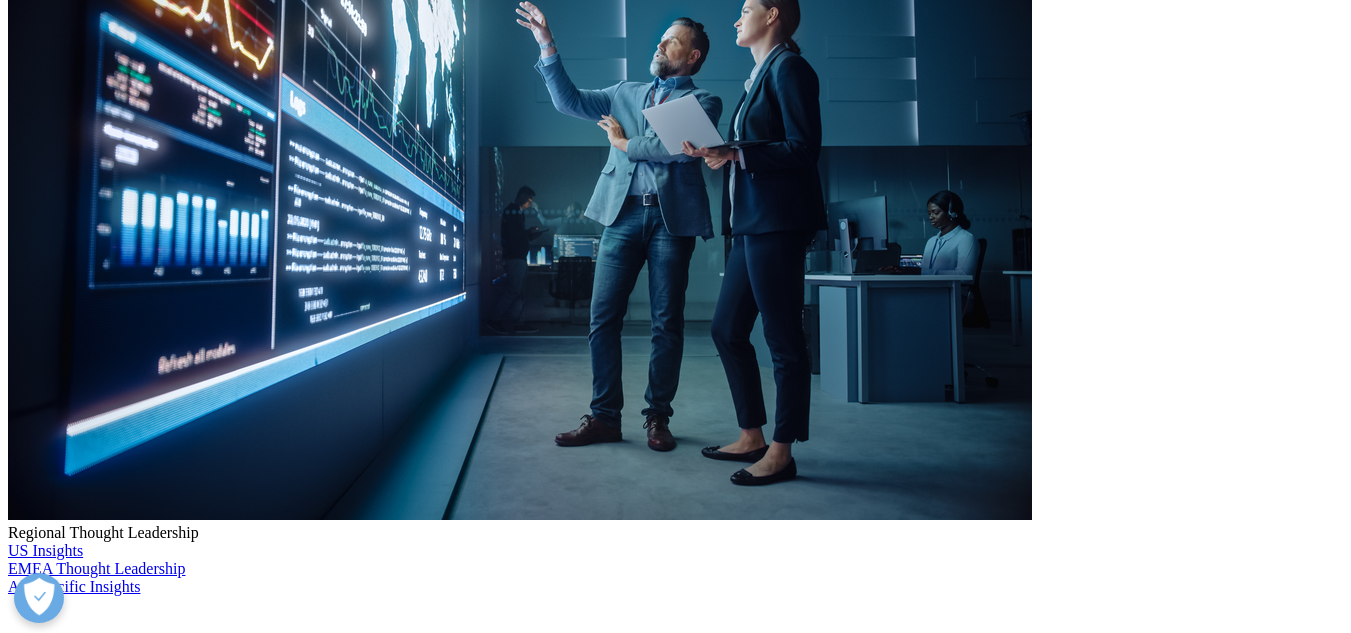 click on "Query was automatically corrected to  finerenone" at bounding box center (675, 31302) 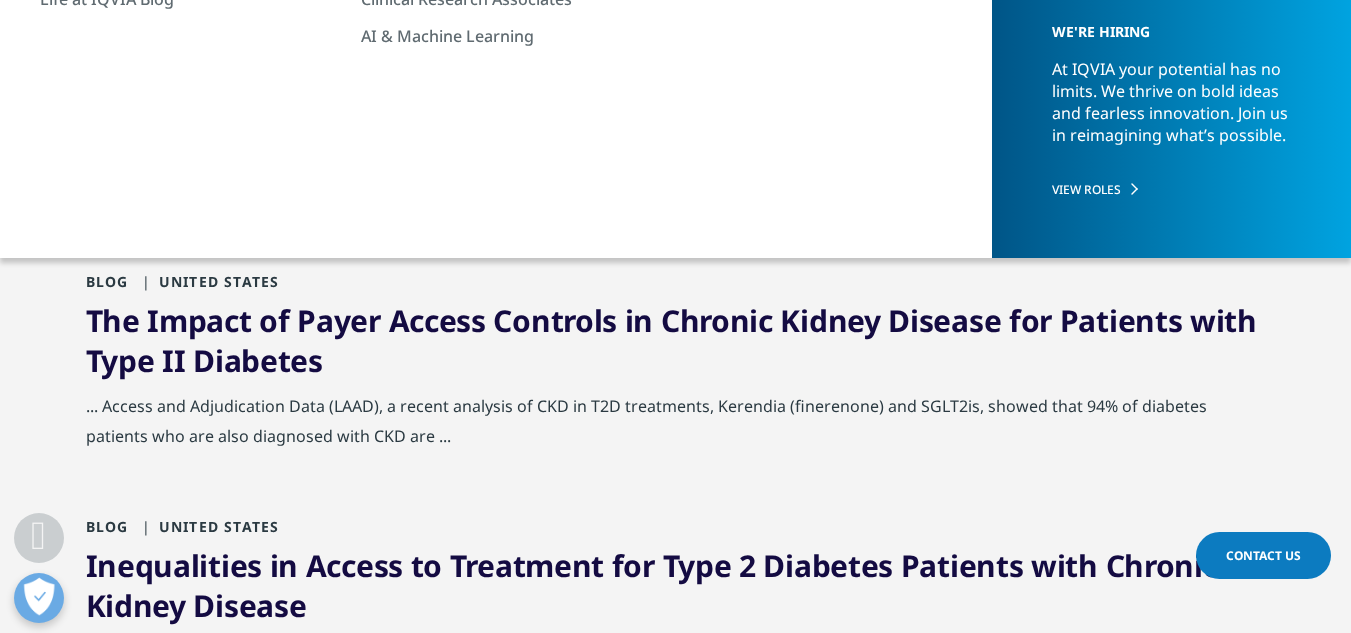 copy on "Finerenone" 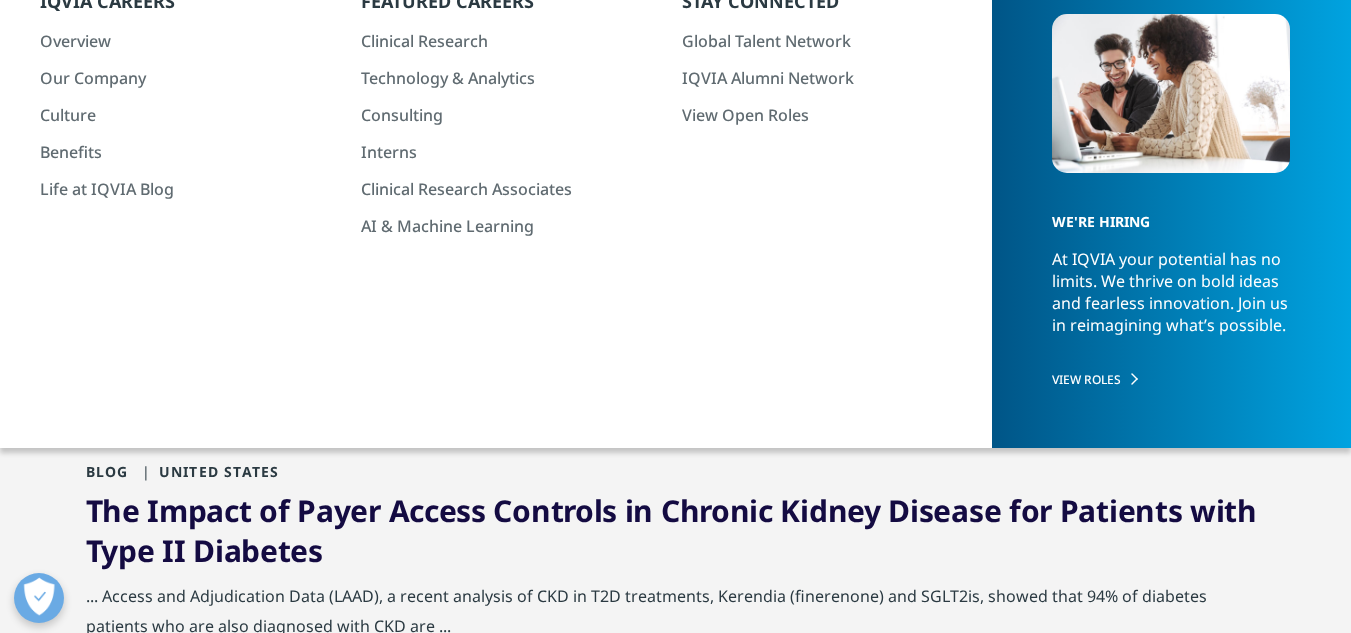 scroll, scrollTop: 0, scrollLeft: 0, axis: both 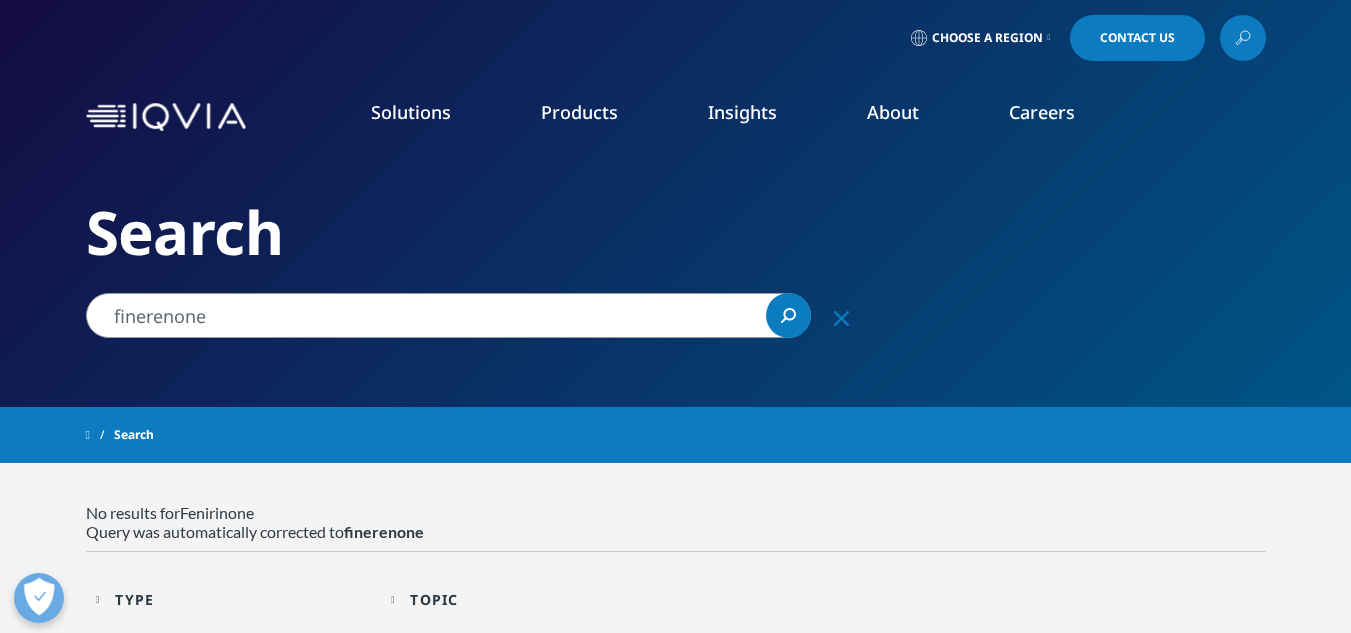 click at bounding box center (1243, 38) 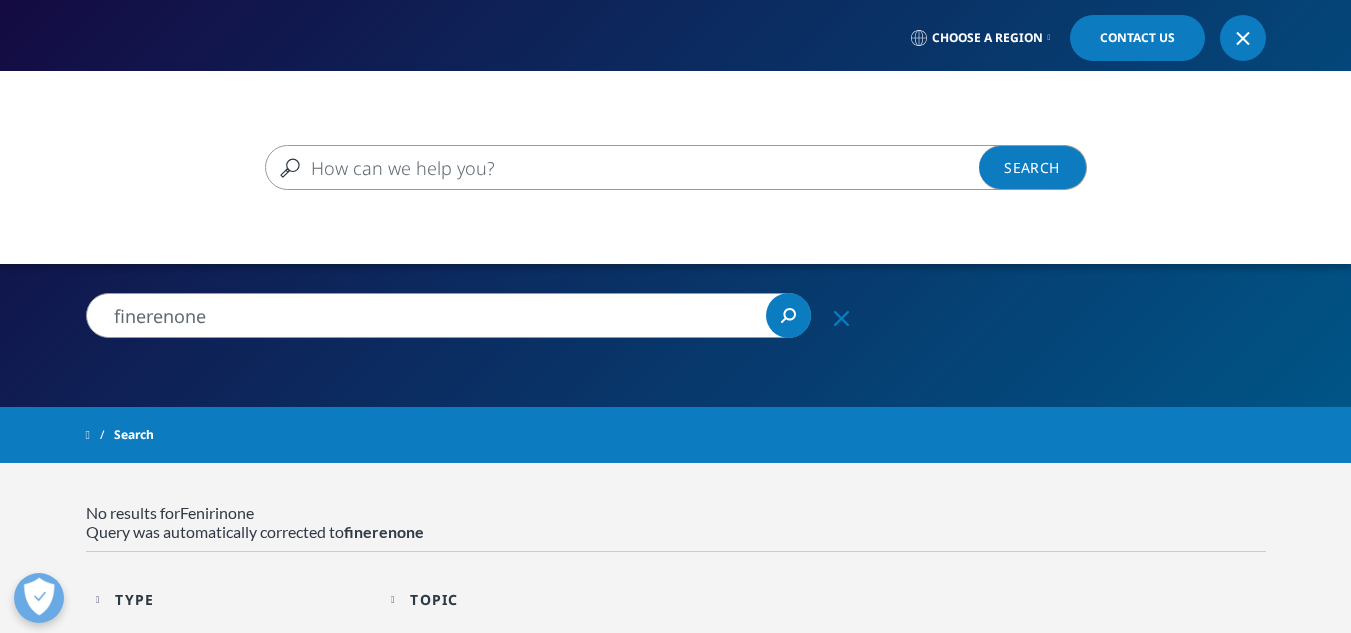 click at bounding box center (647, 167) 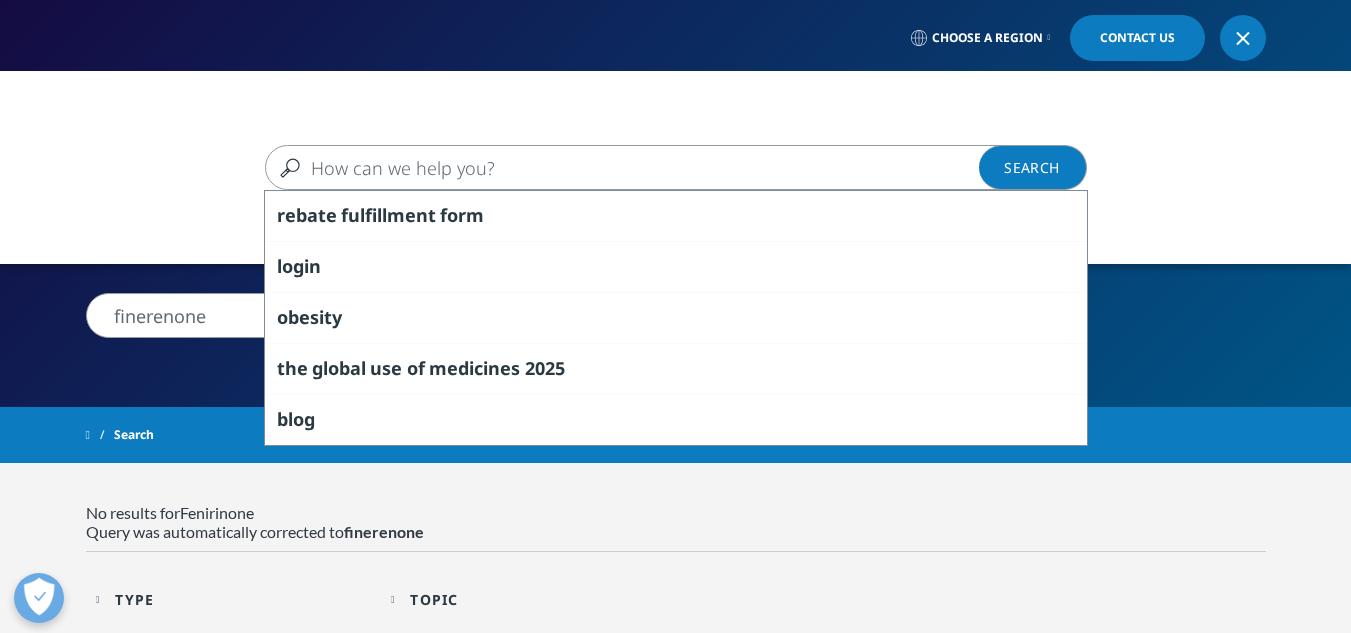 paste on "Finerenone" 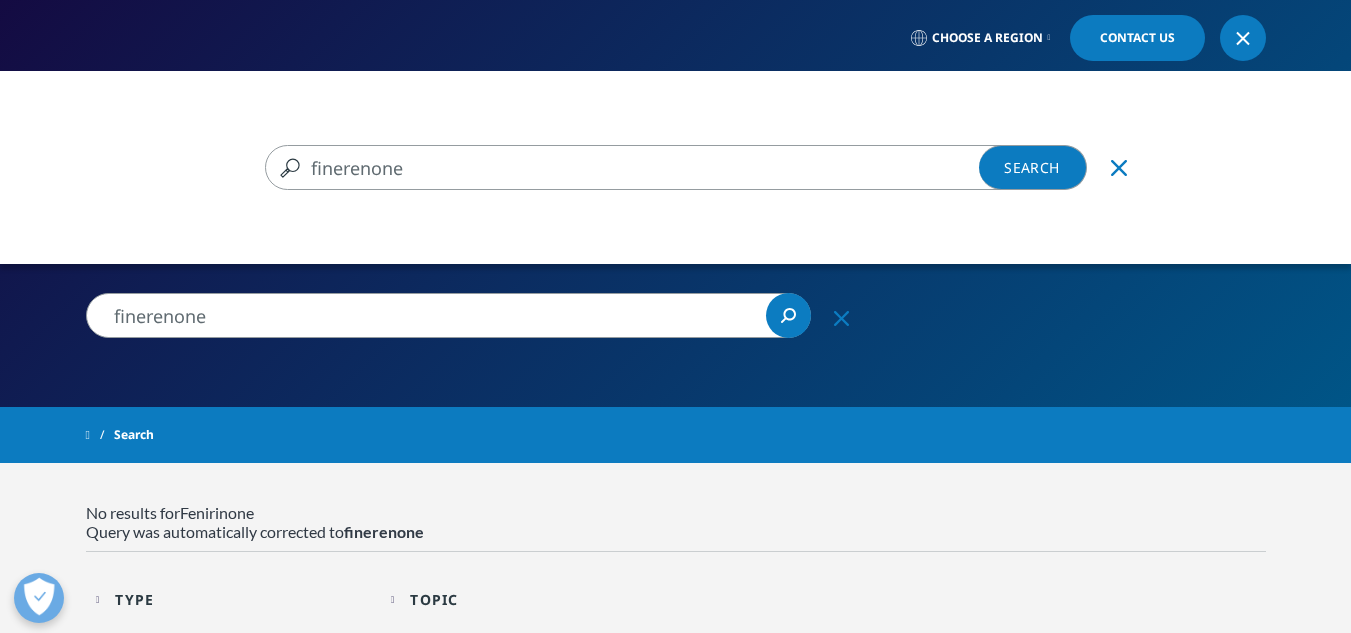 type on "Finerenone" 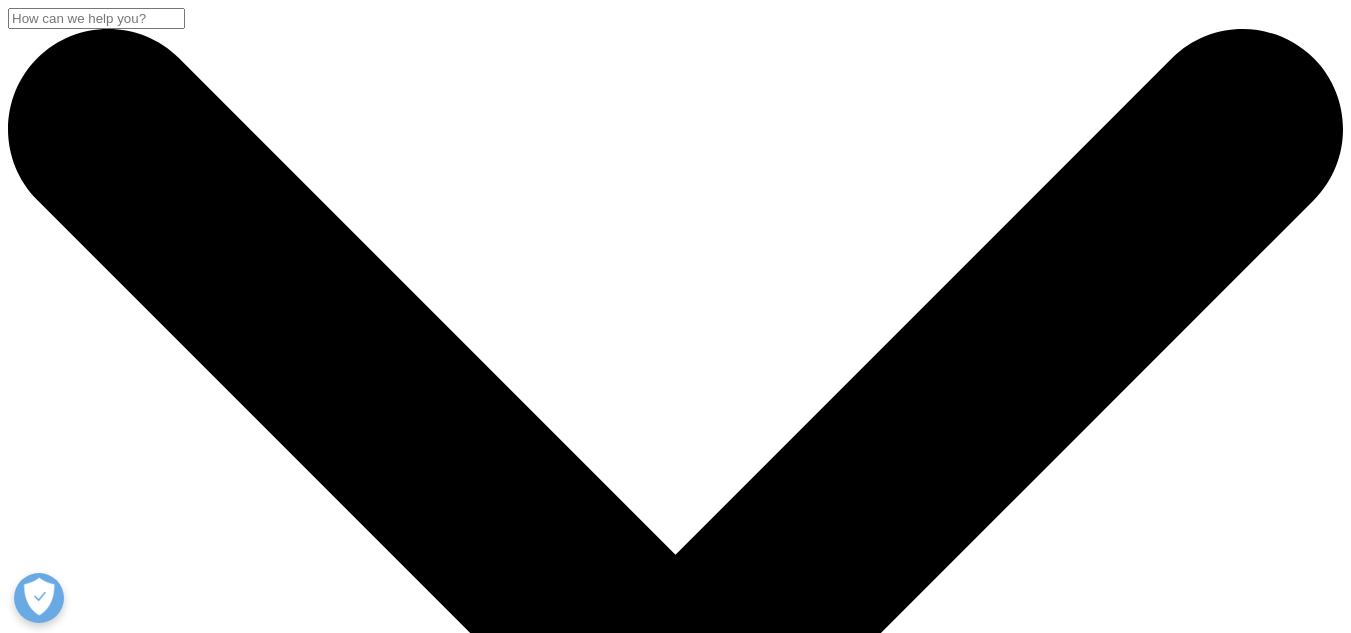 scroll, scrollTop: 1000, scrollLeft: 0, axis: vertical 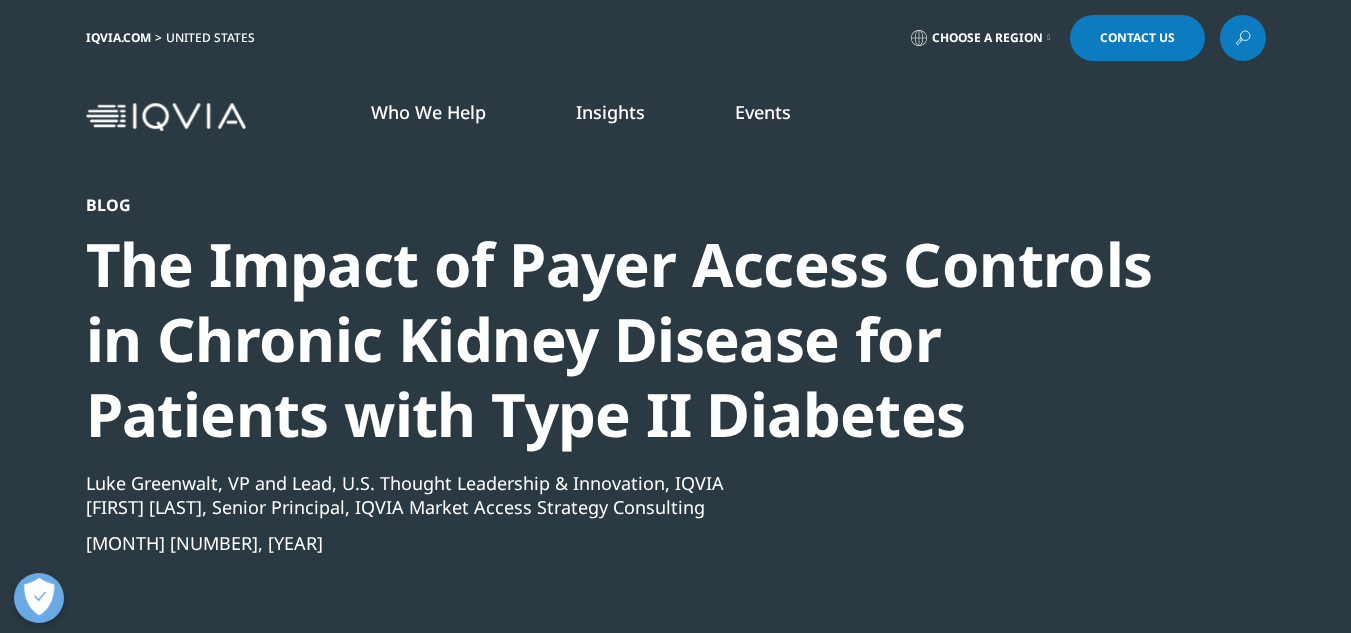 click at bounding box center [1243, 38] 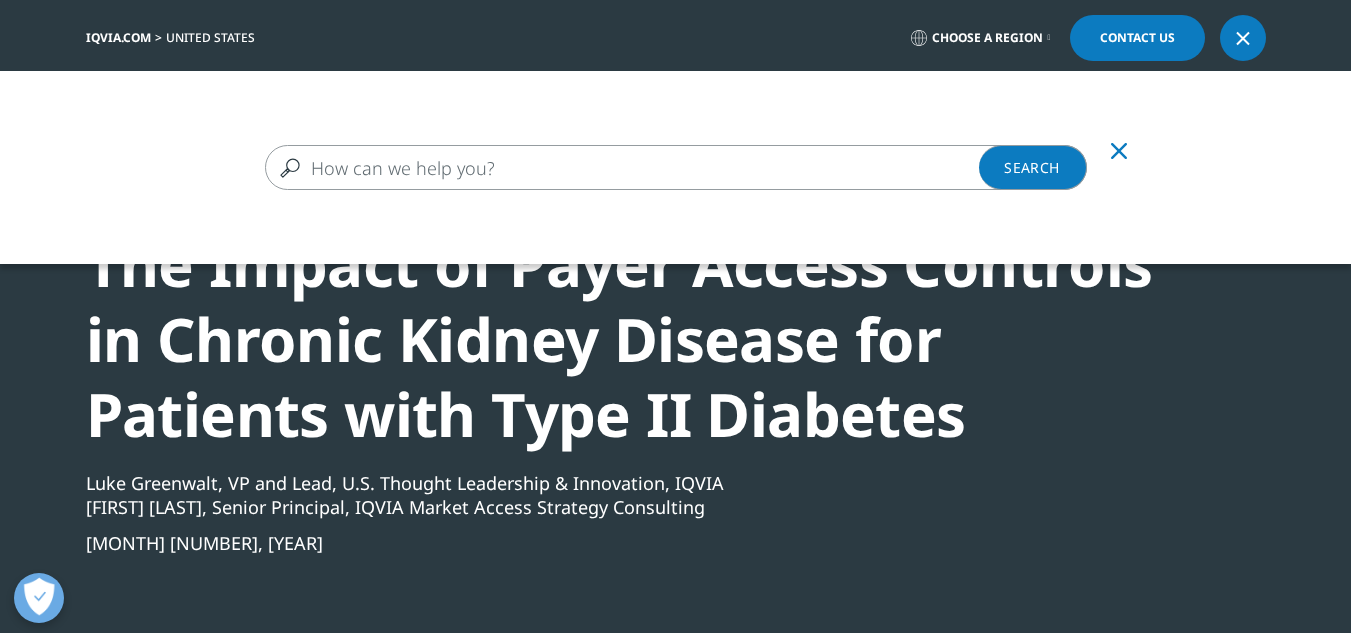 click at bounding box center [676, 167] 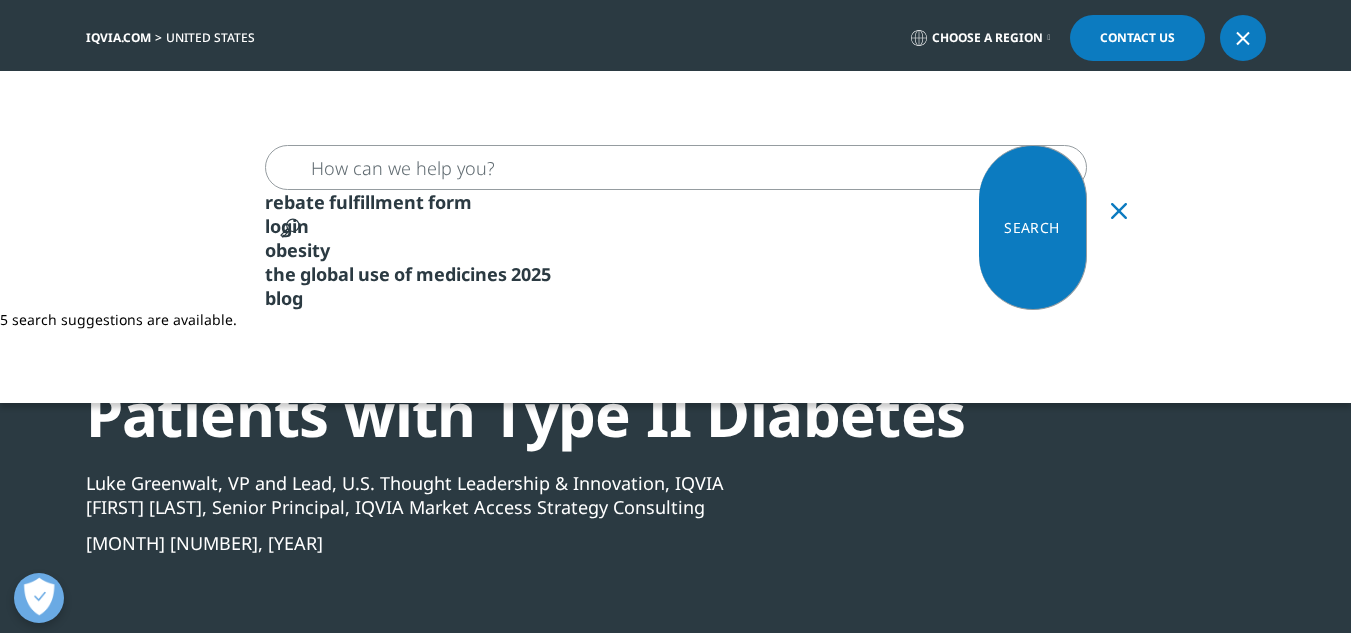paste on "Finerenone" 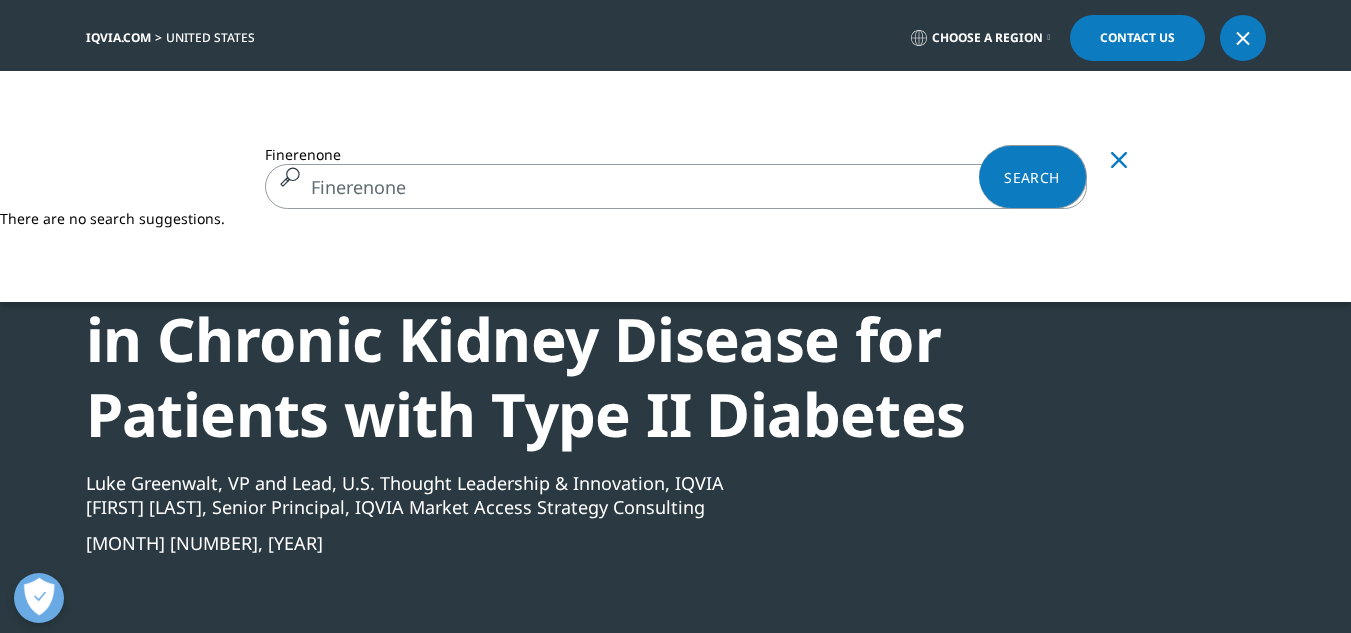 type on "Finerenone" 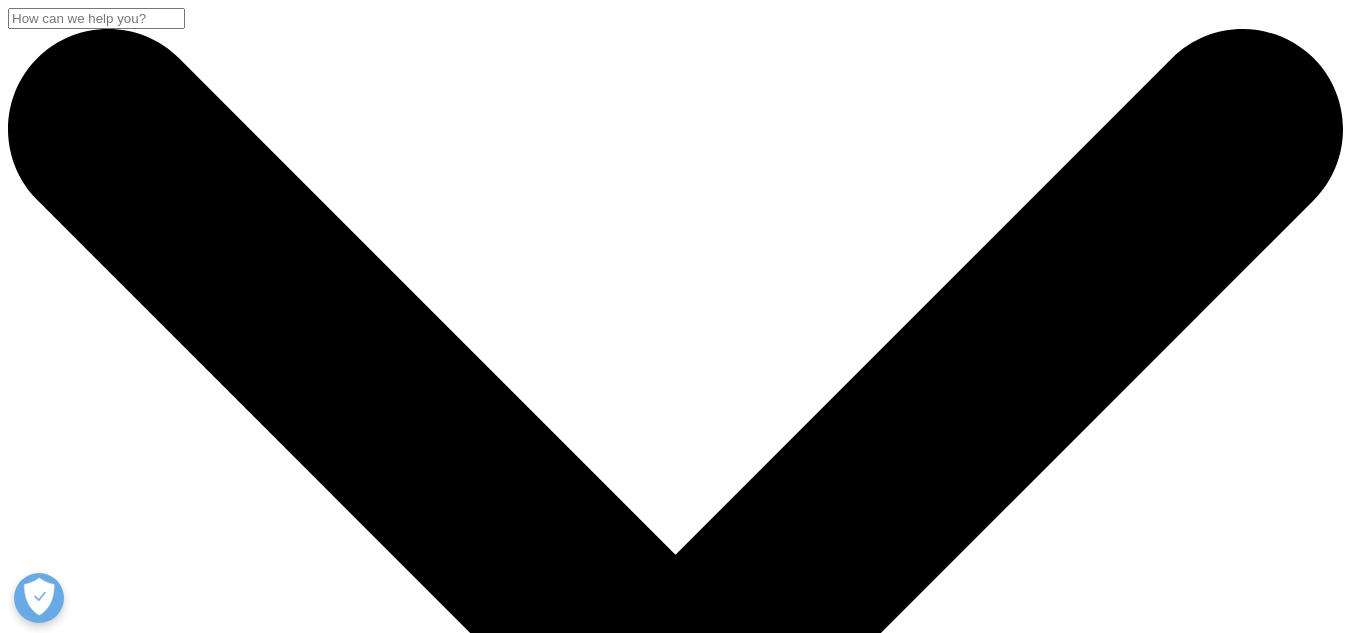 scroll, scrollTop: 420, scrollLeft: 0, axis: vertical 